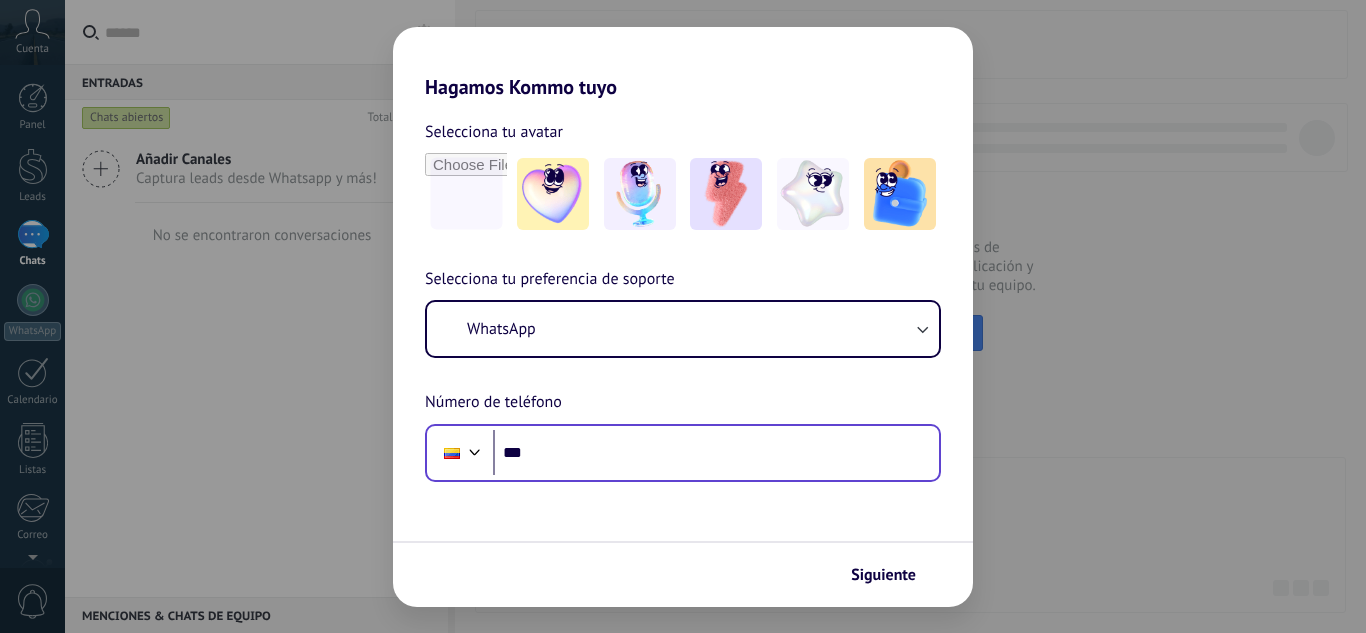 scroll, scrollTop: 0, scrollLeft: 0, axis: both 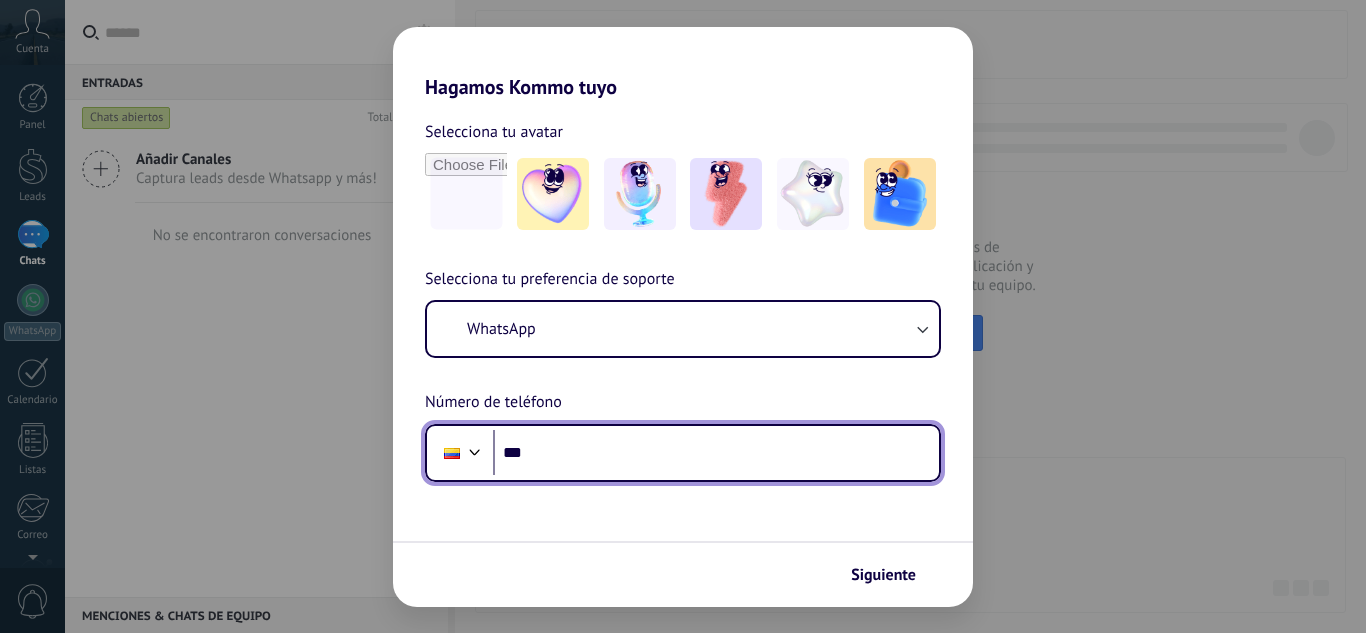 click on "***" at bounding box center [716, 453] 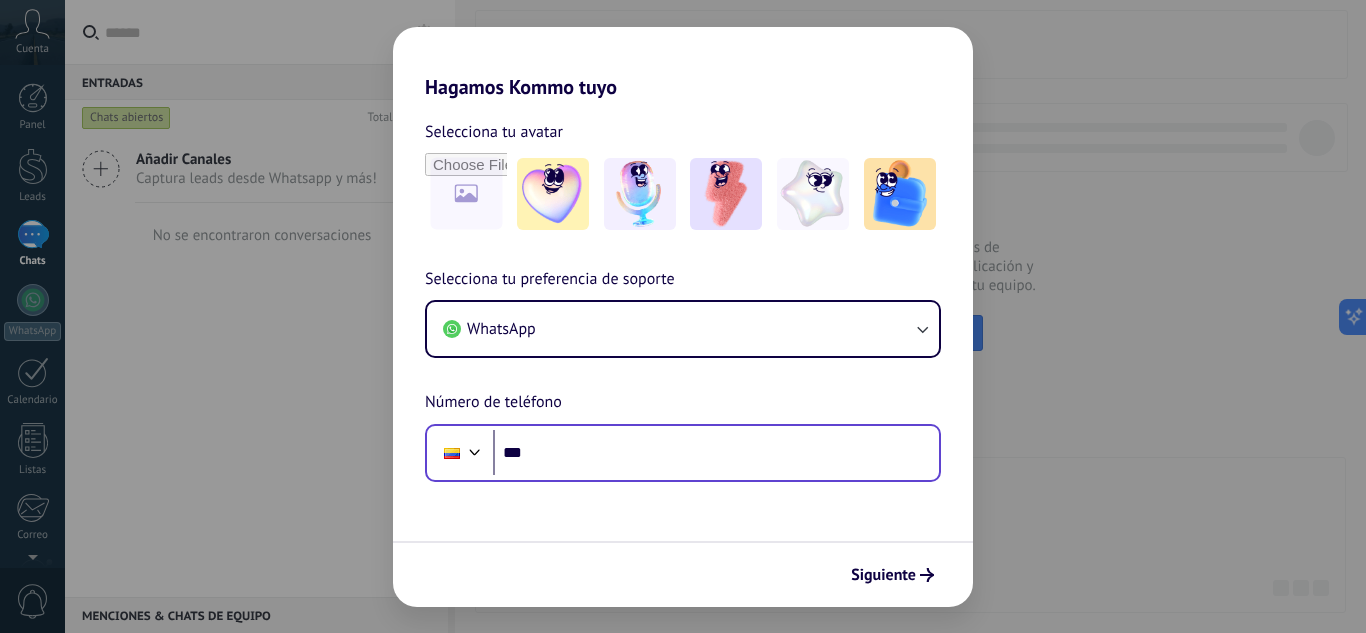 scroll, scrollTop: 0, scrollLeft: 0, axis: both 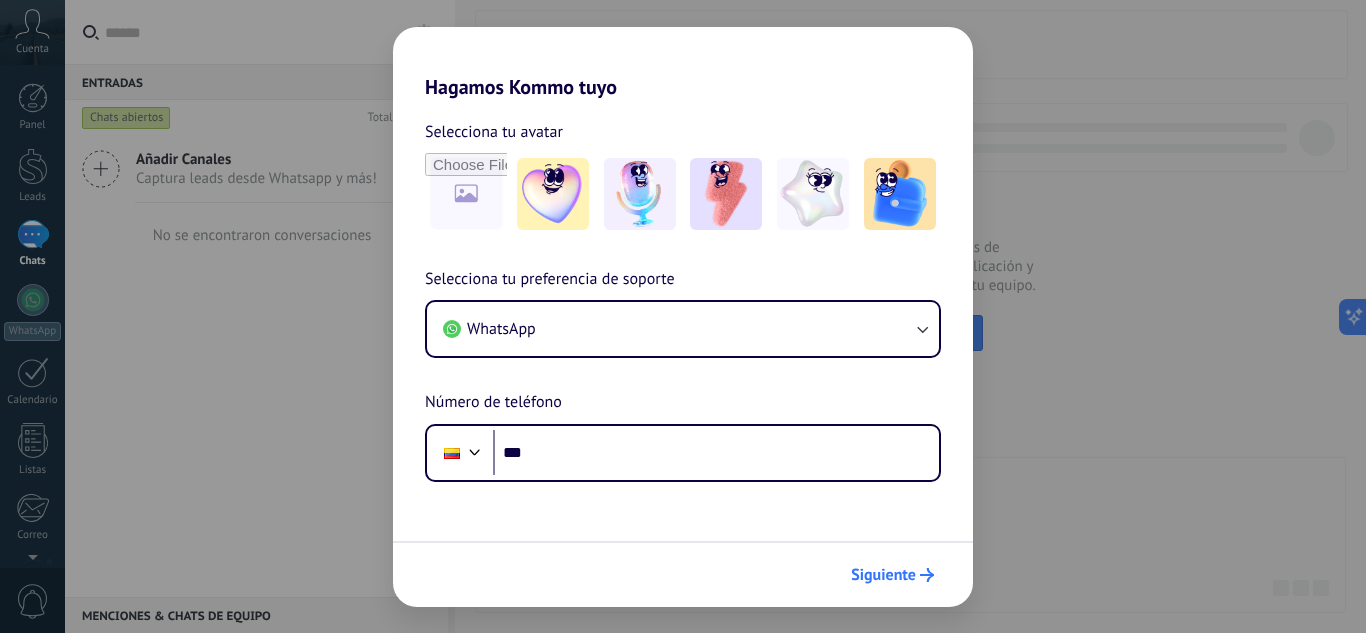 click on "Siguiente" at bounding box center [883, 575] 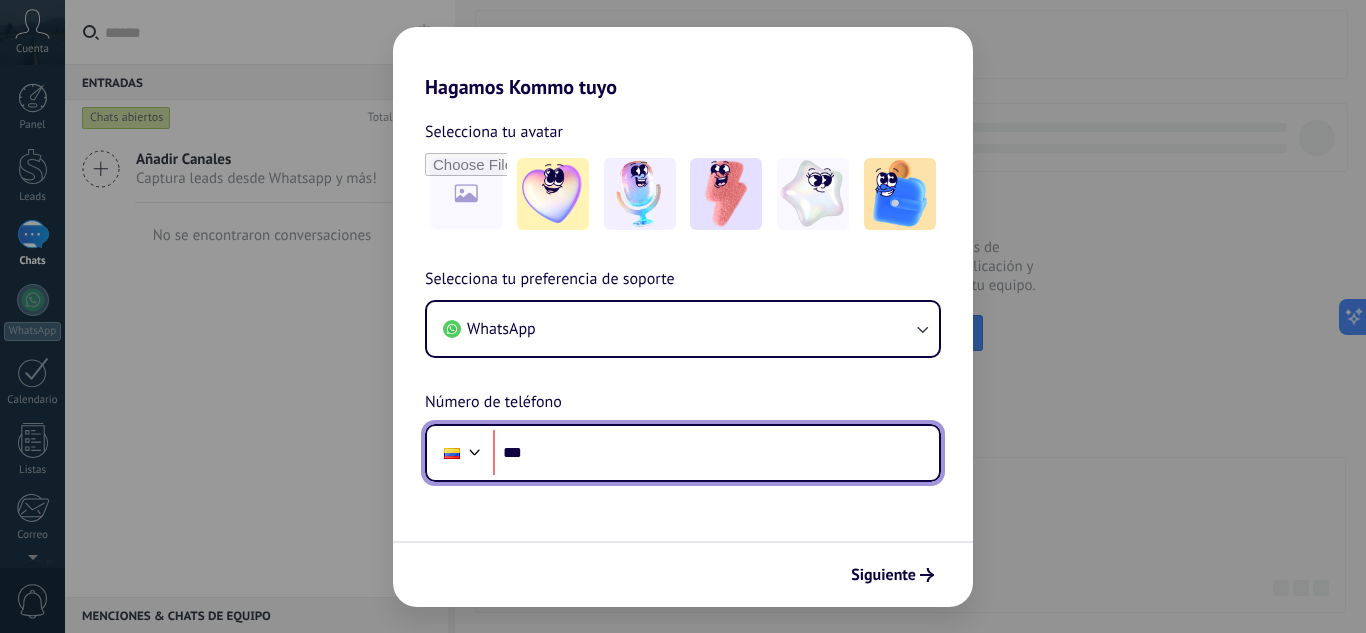 click on "***" at bounding box center (716, 453) 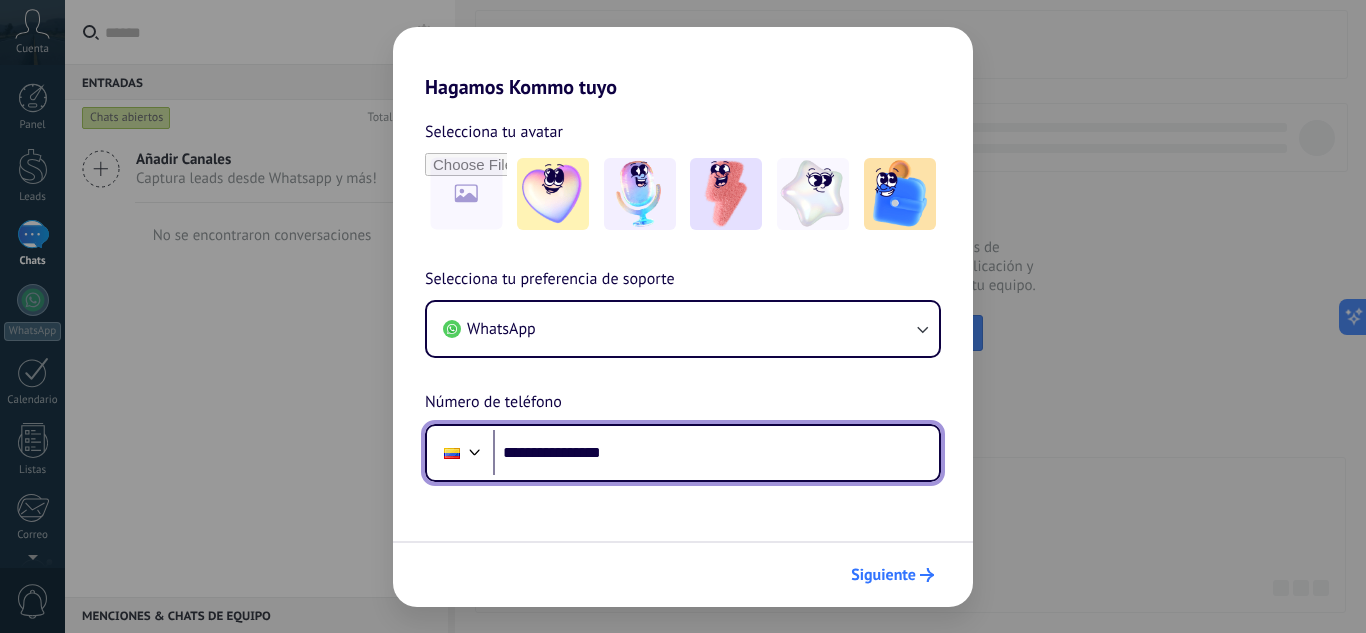 type on "**********" 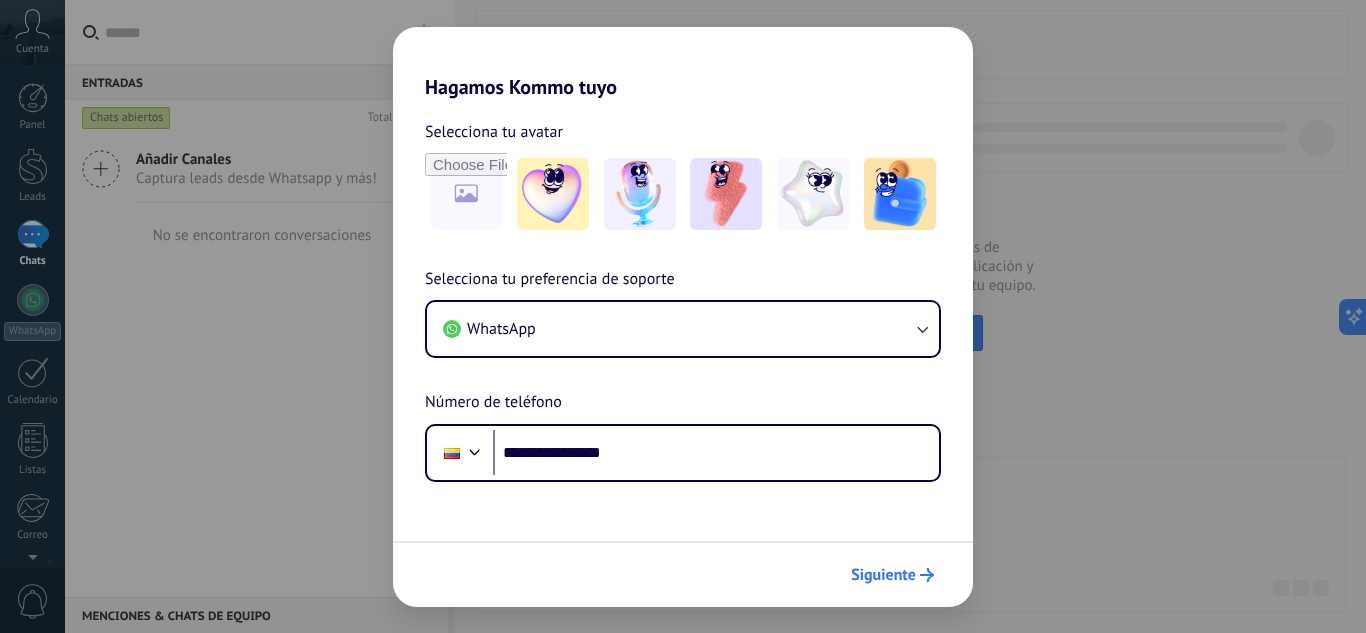 click on "Siguiente" at bounding box center [892, 575] 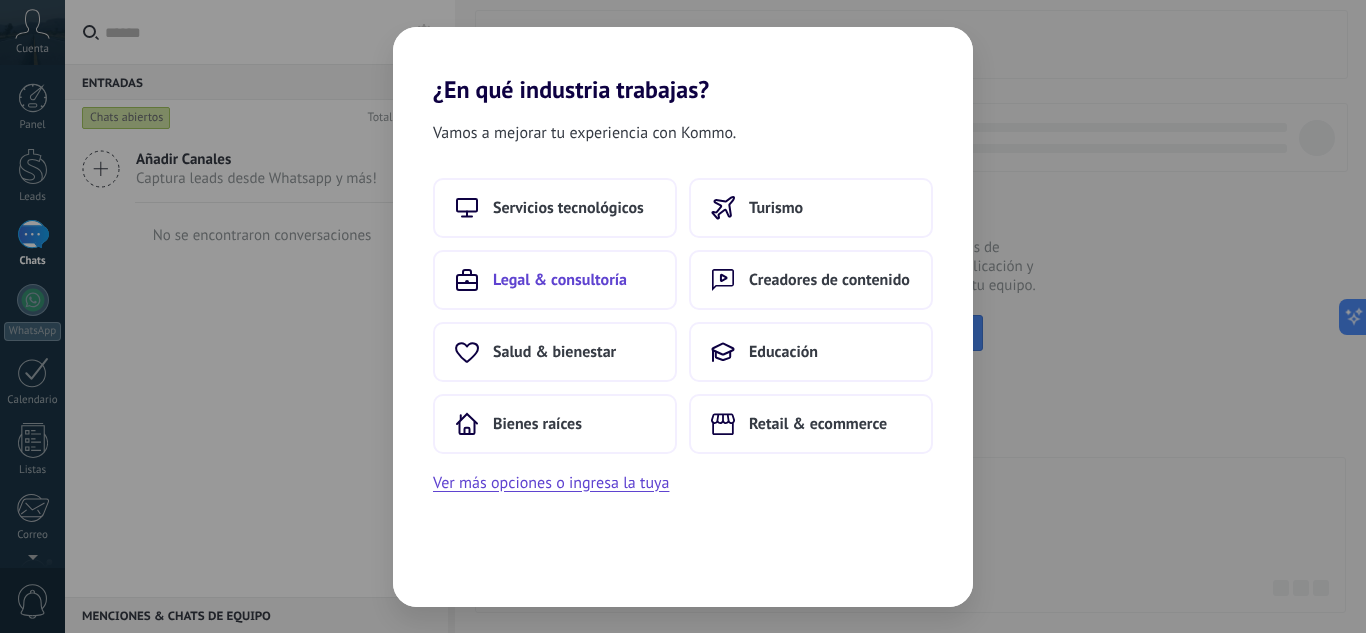 click on "Legal & consultoría" at bounding box center (555, 280) 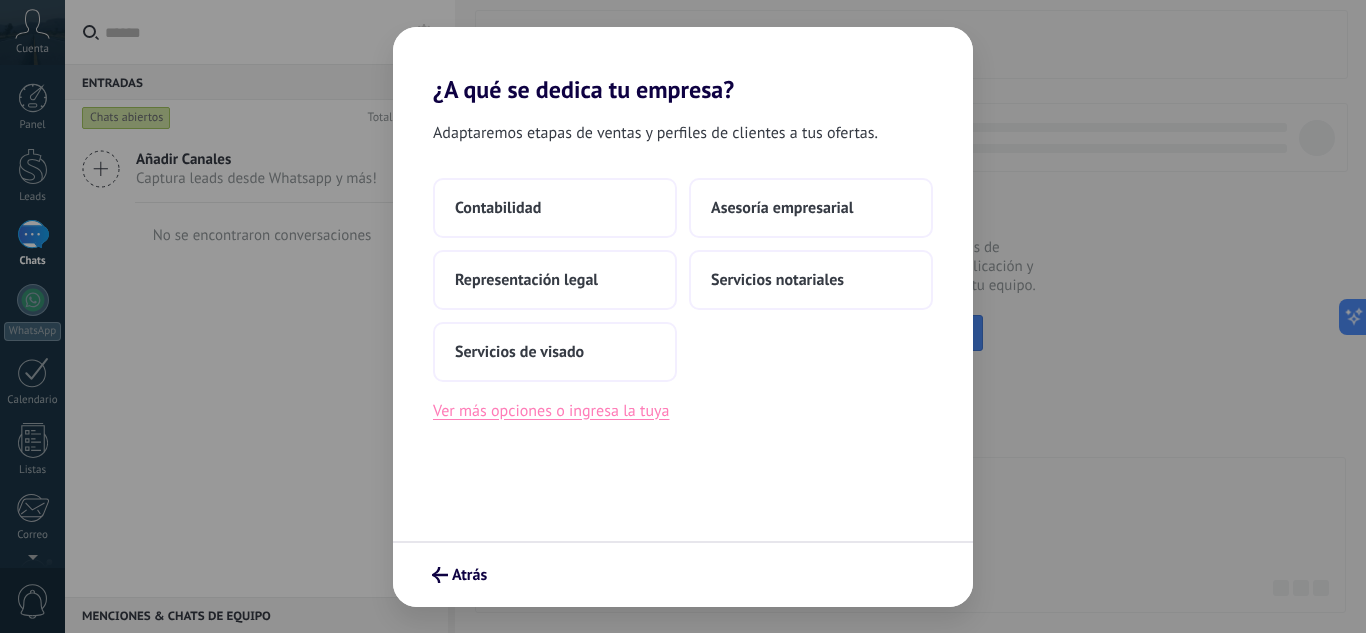 click on "Ver más opciones o ingresa la tuya" at bounding box center [551, 411] 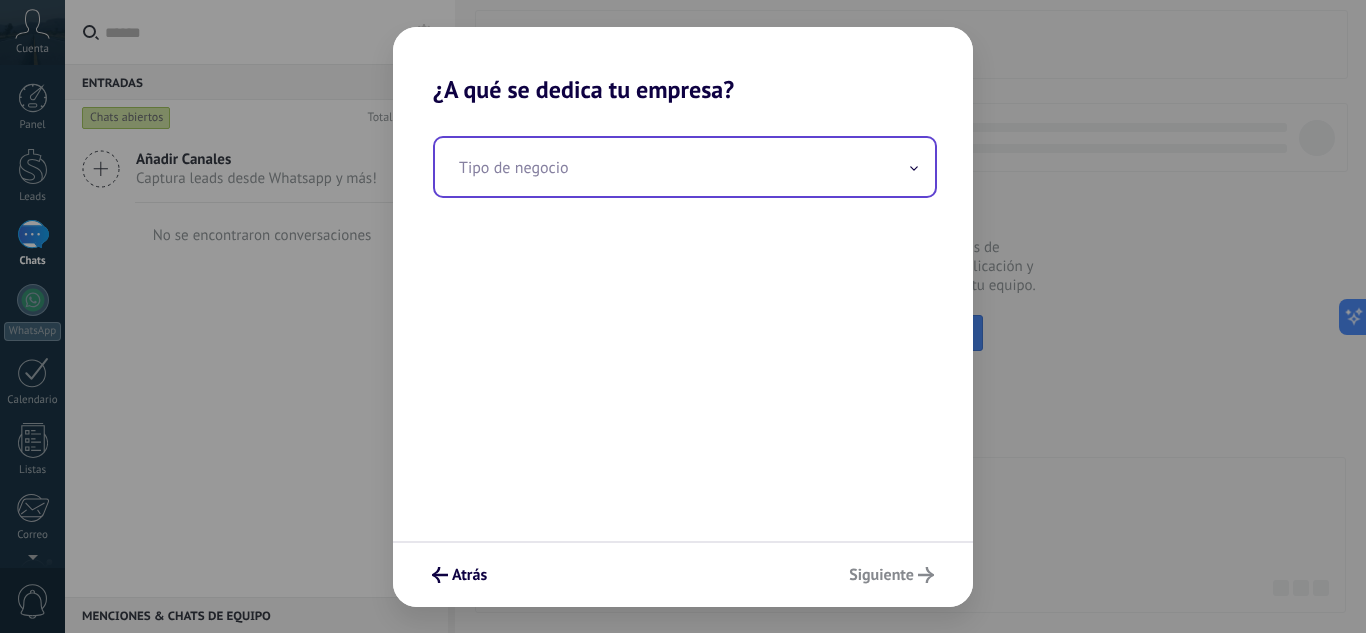 click at bounding box center (685, 167) 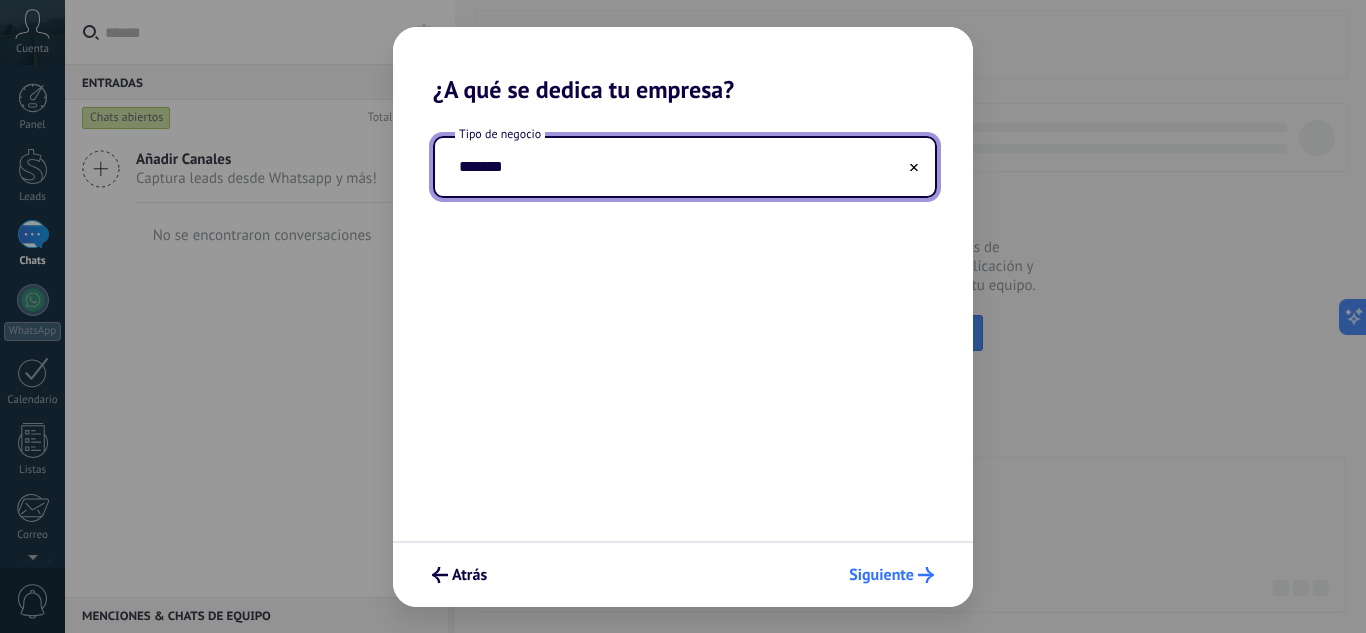 type on "*******" 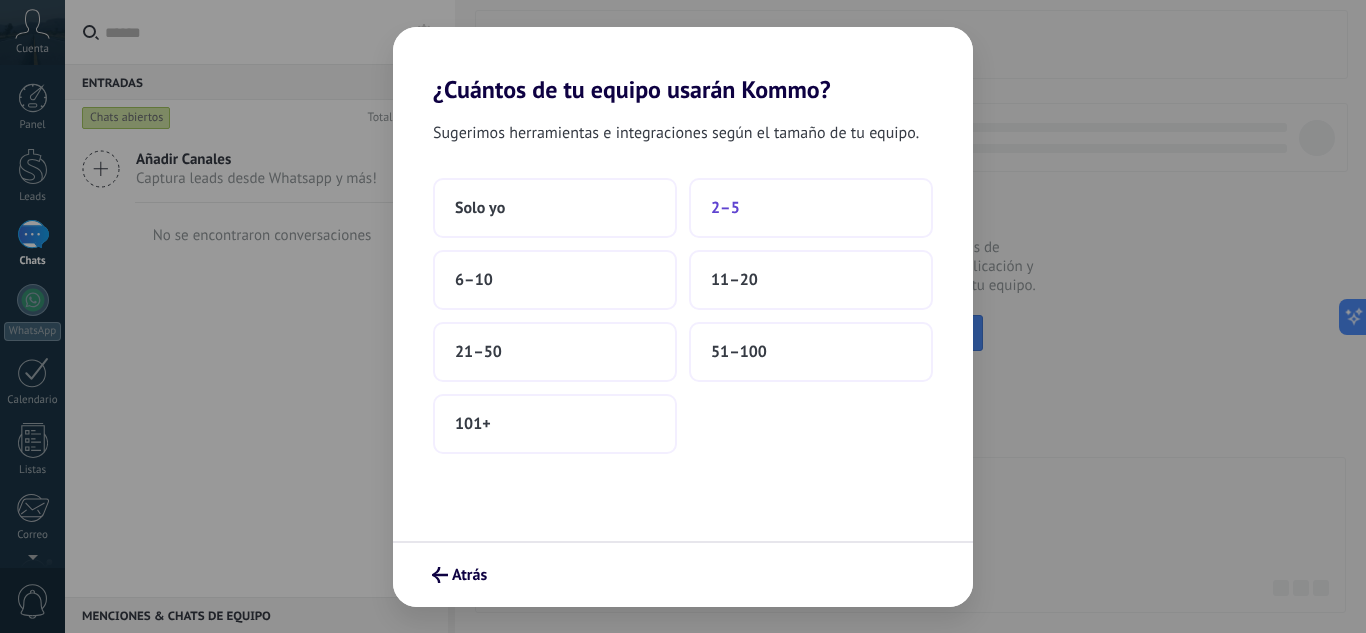click on "2–5" at bounding box center (811, 208) 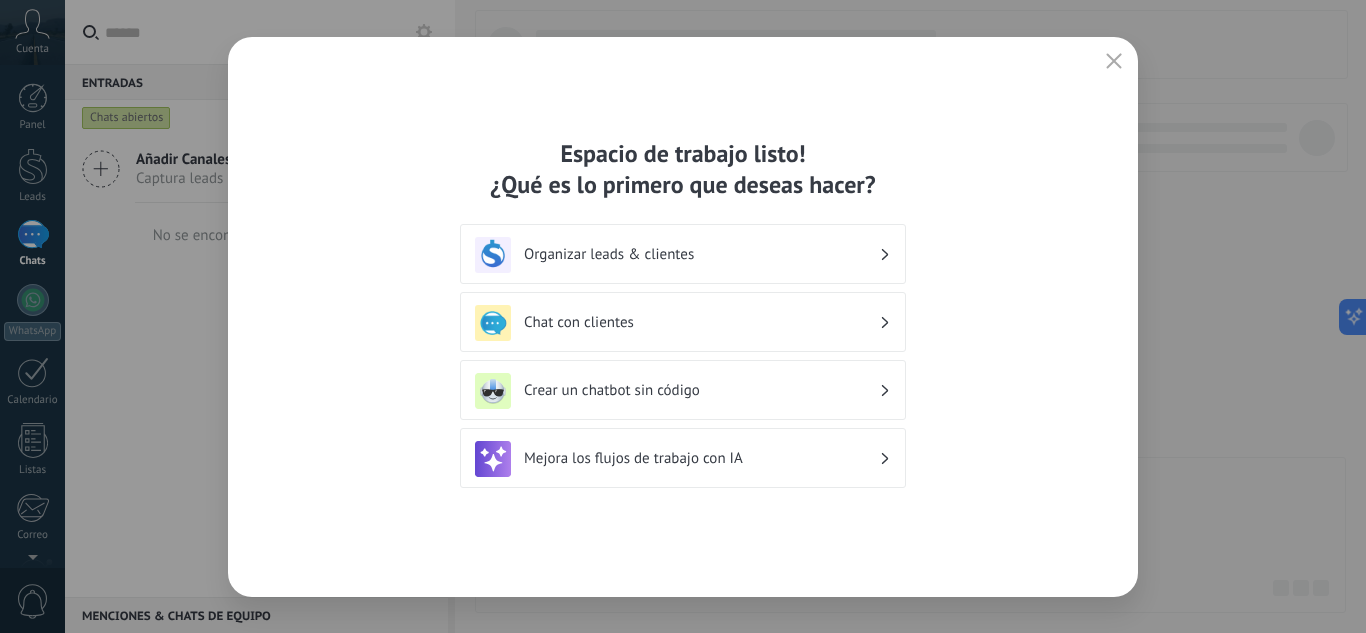 click on "Chat con clientes" at bounding box center (701, 322) 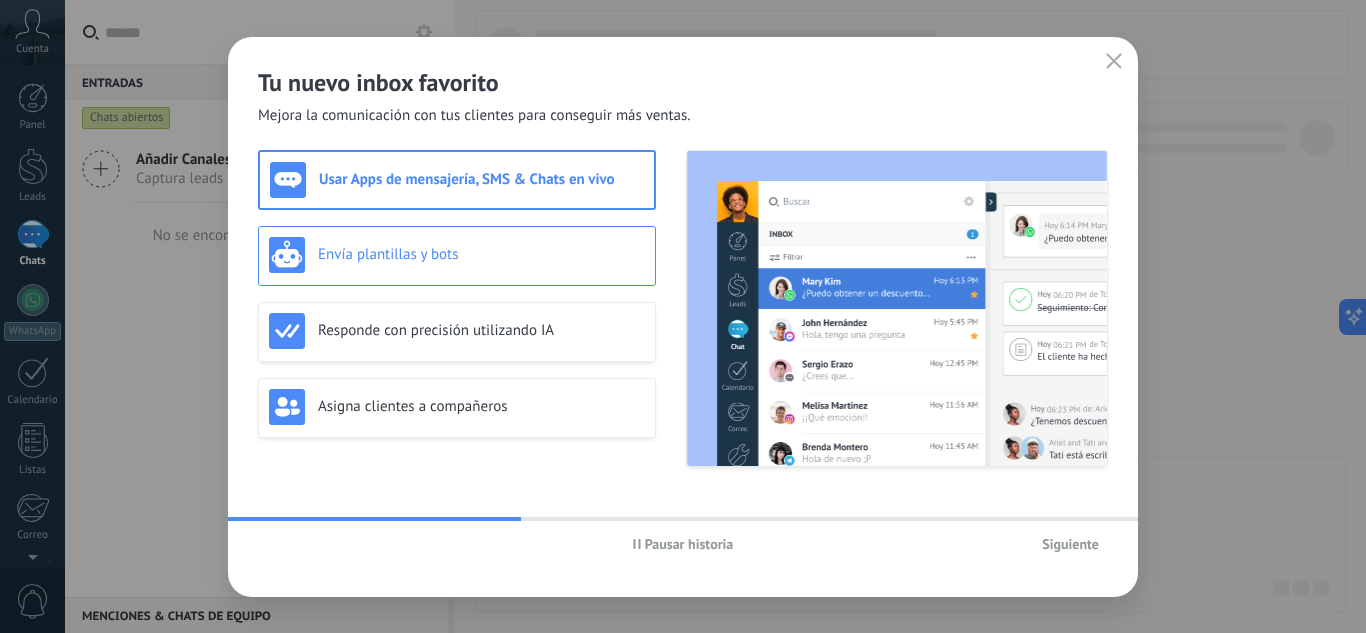 click on "Envía plantillas y bots" at bounding box center [481, 254] 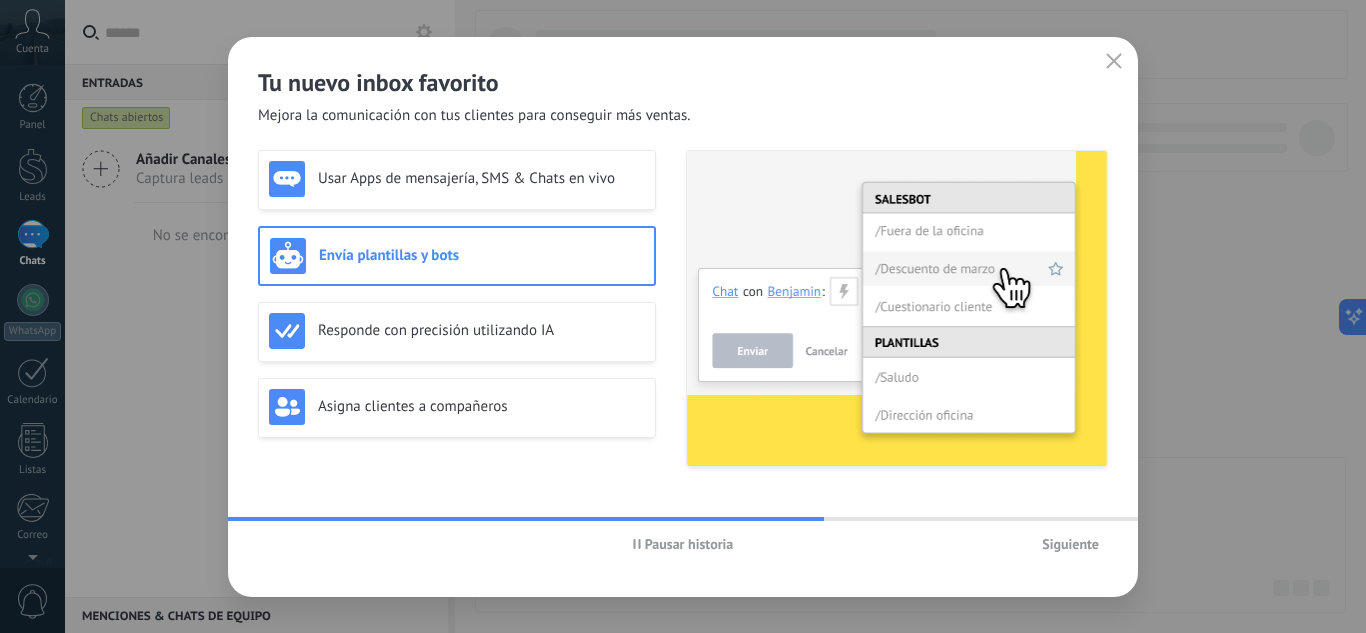 click on "Siguiente" at bounding box center [1070, 544] 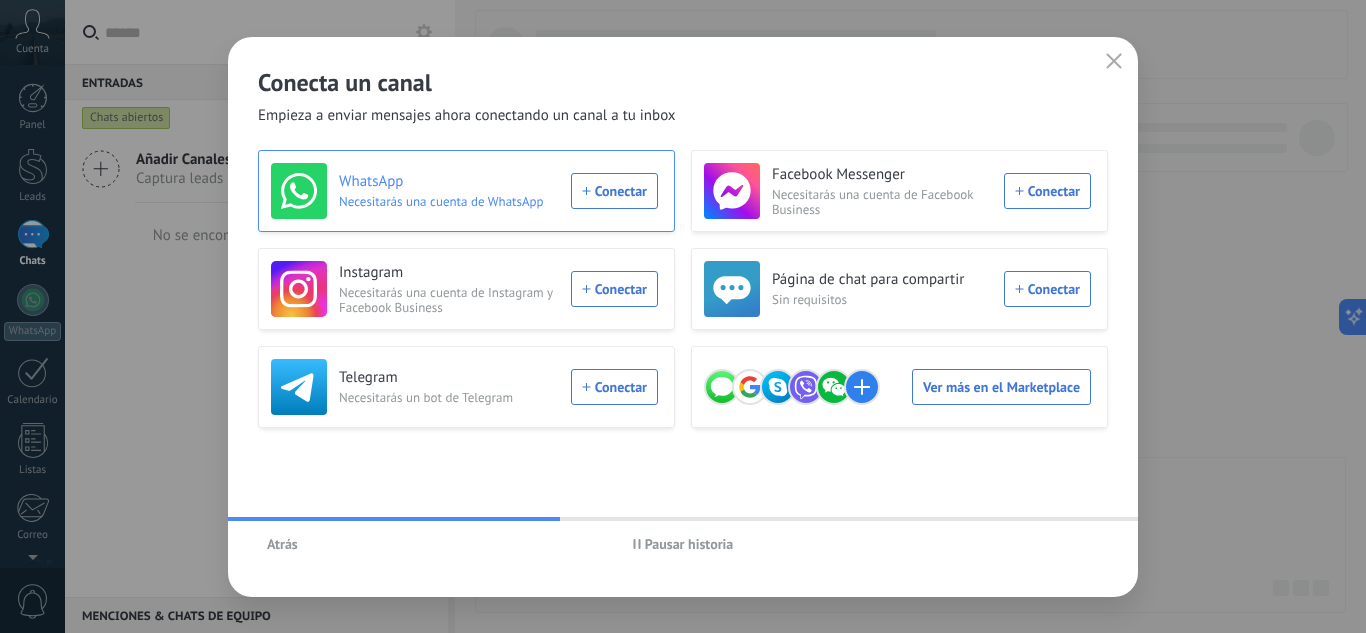click on "WhatsApp Necesitarás una cuenta de WhatsApp Conectar" at bounding box center (464, 191) 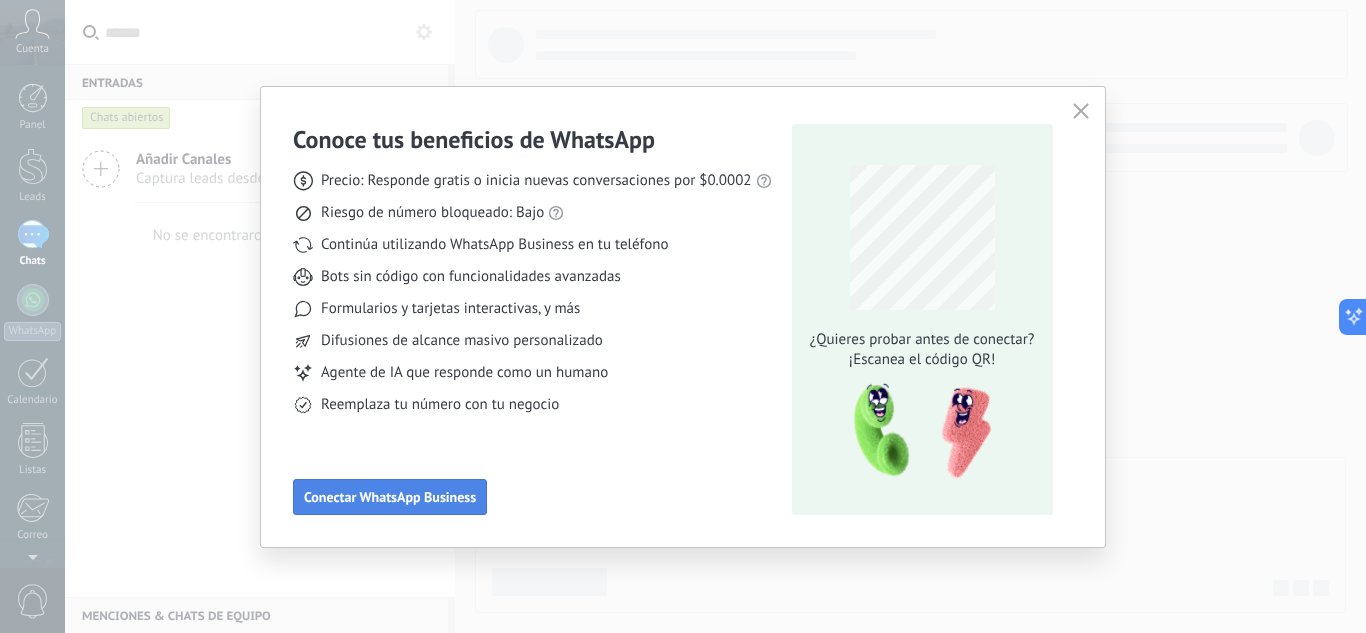 click on "Conectar WhatsApp Business" at bounding box center [390, 497] 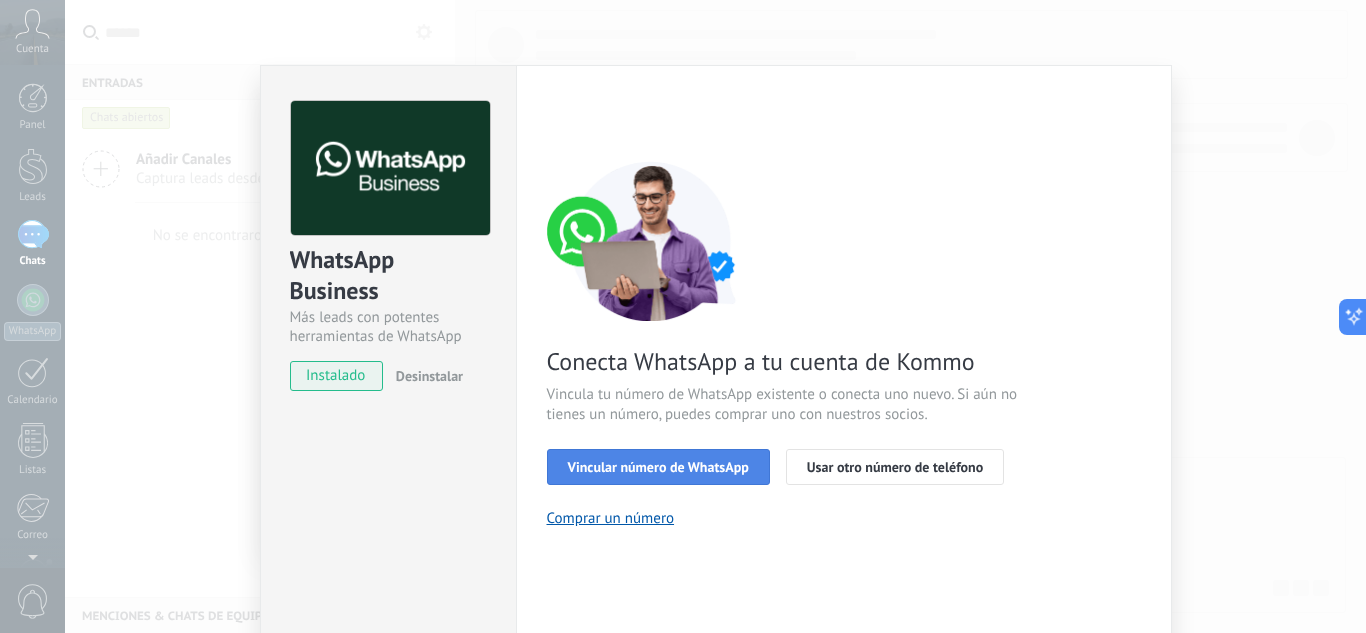click on "Vincular número de WhatsApp" at bounding box center (658, 467) 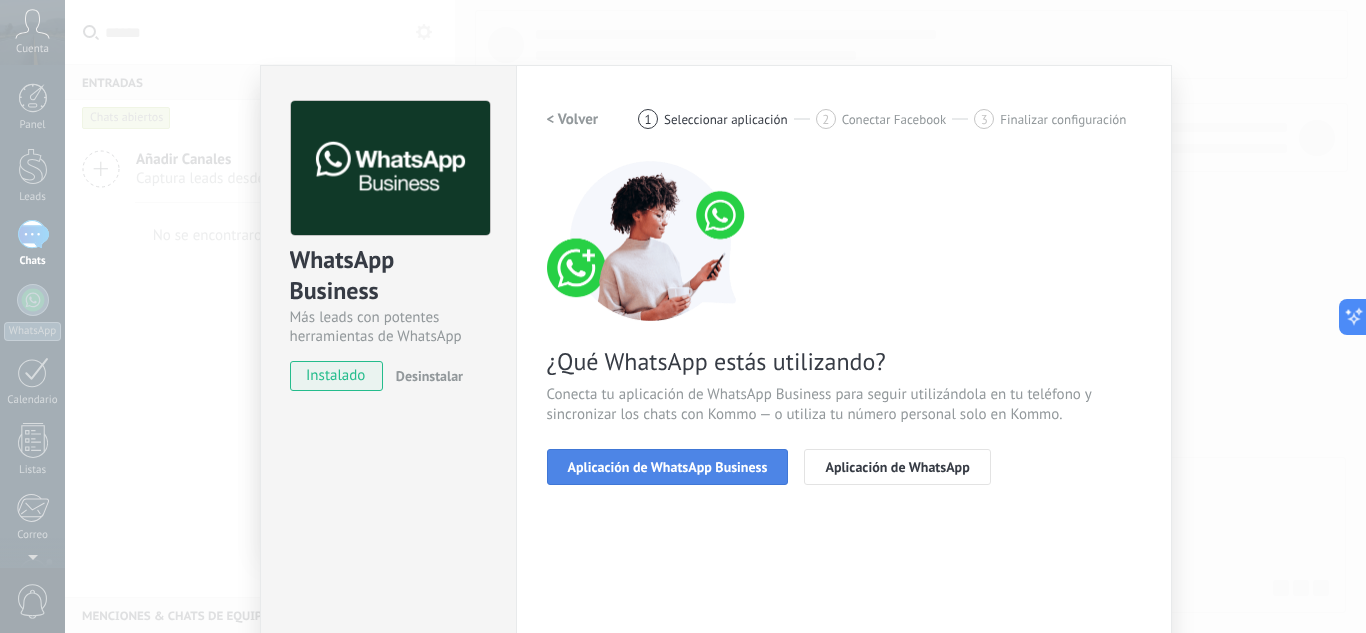 click on "Aplicación de WhatsApp Business" at bounding box center (668, 467) 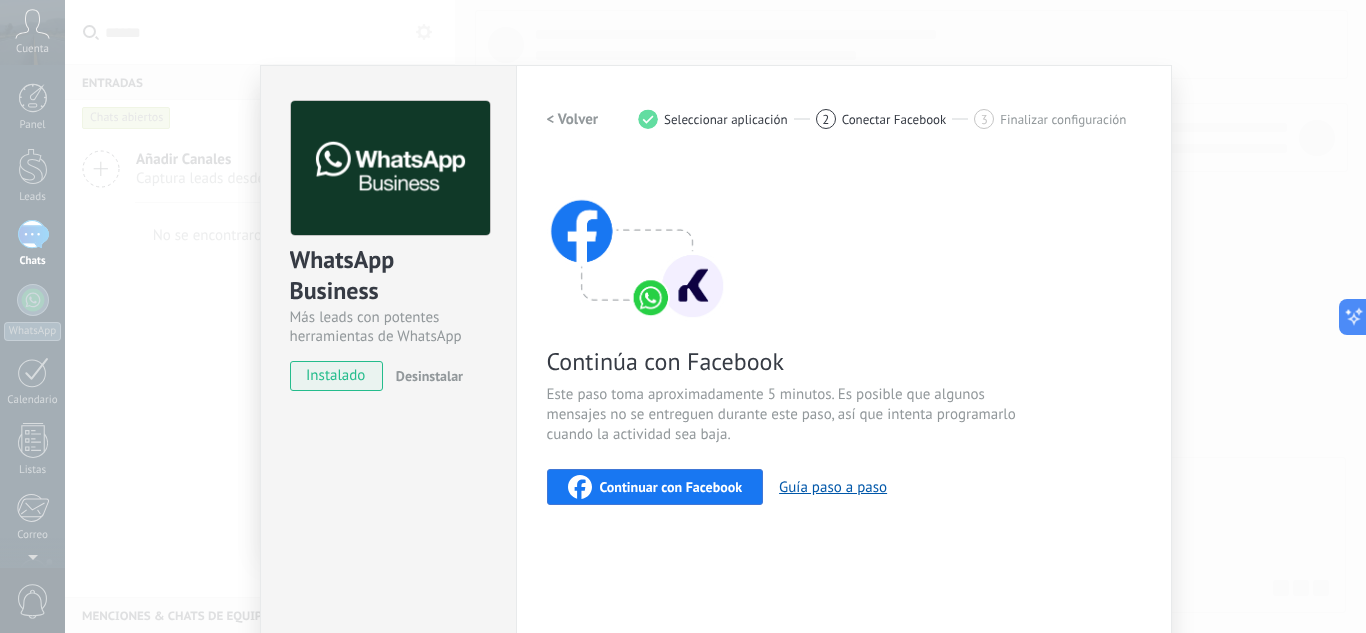 click on "Continuar con Facebook" at bounding box center (671, 487) 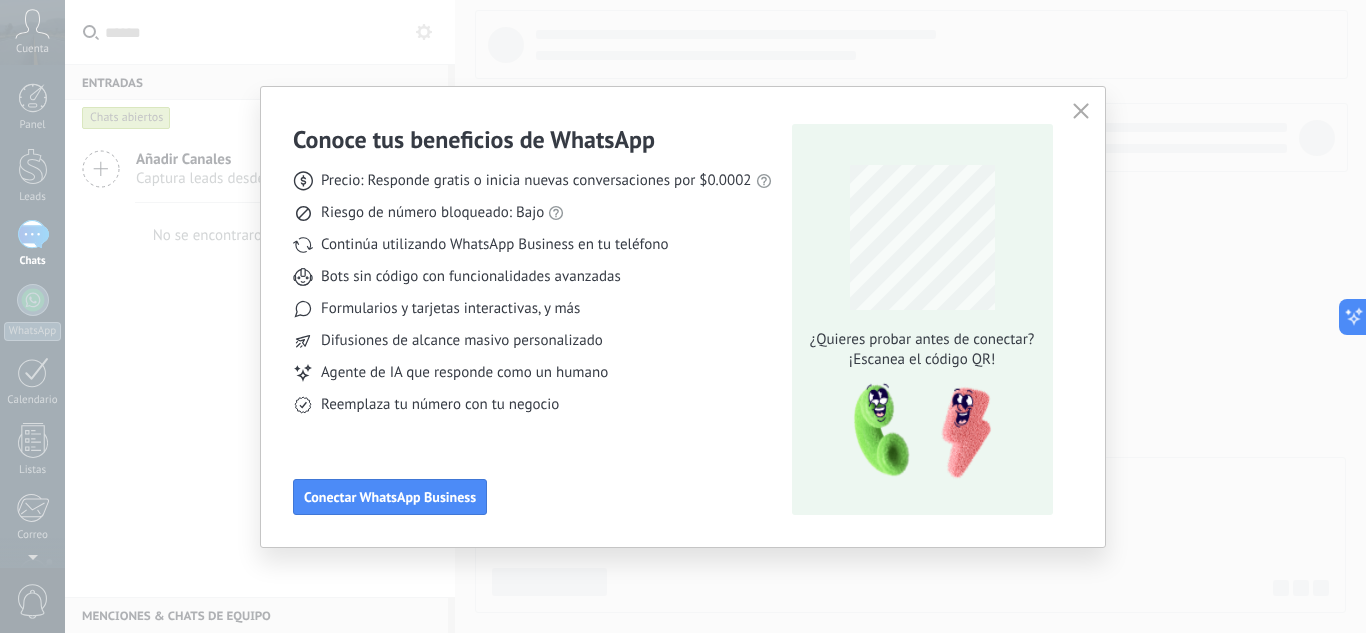 click 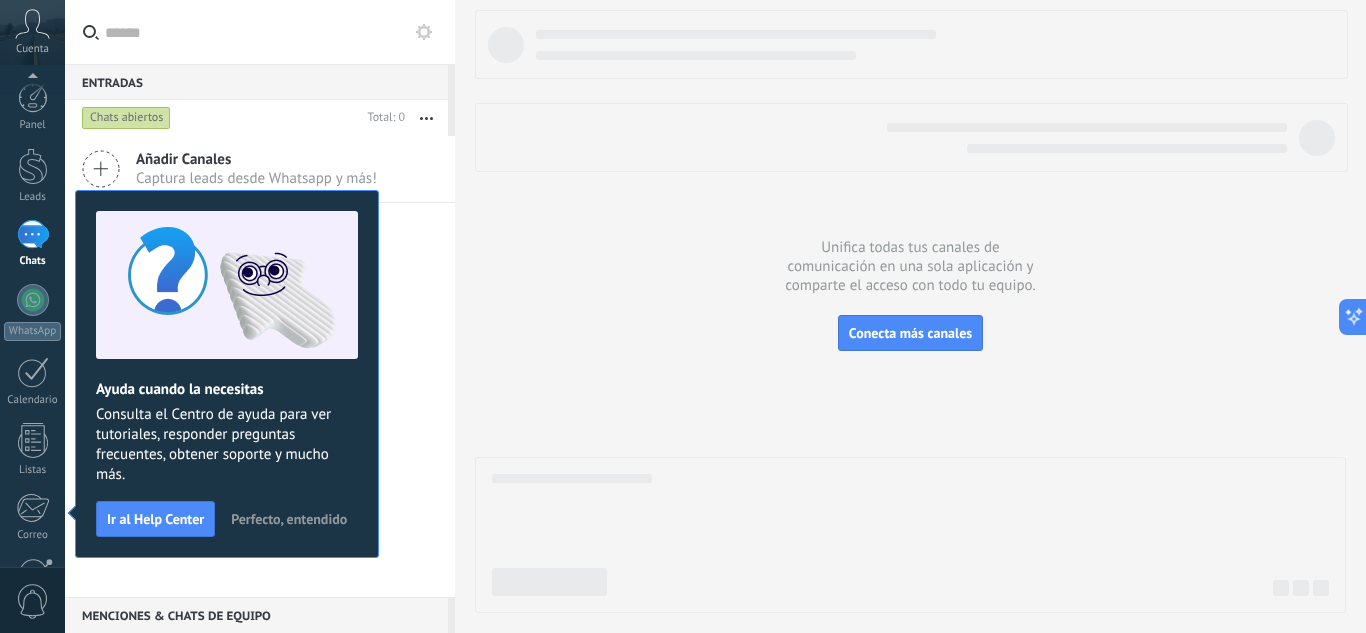 scroll, scrollTop: 199, scrollLeft: 0, axis: vertical 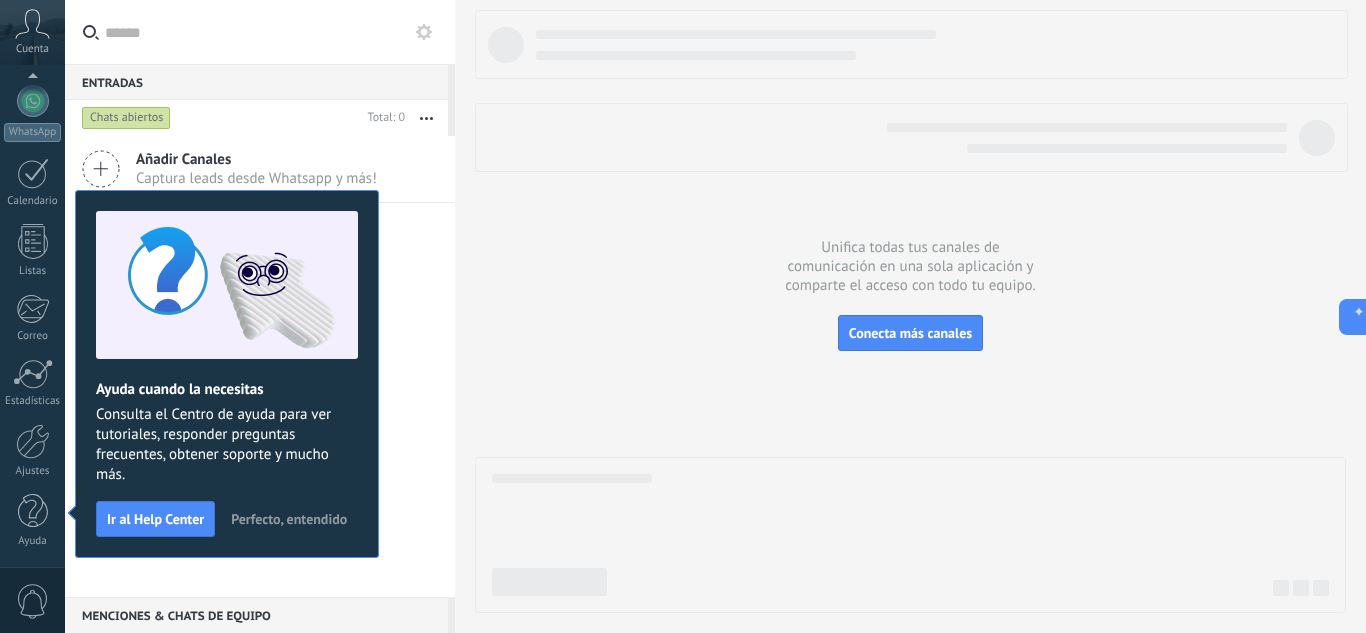 click on "Perfecto, entendido" at bounding box center (289, 519) 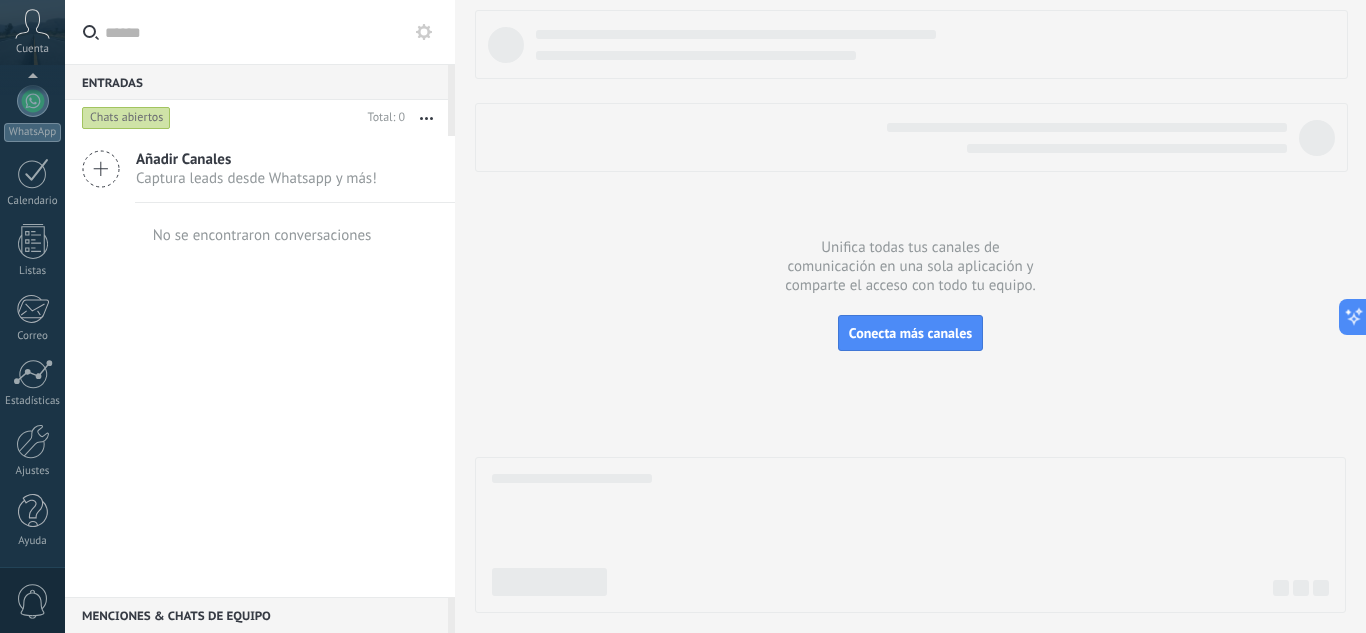 scroll, scrollTop: 0, scrollLeft: 0, axis: both 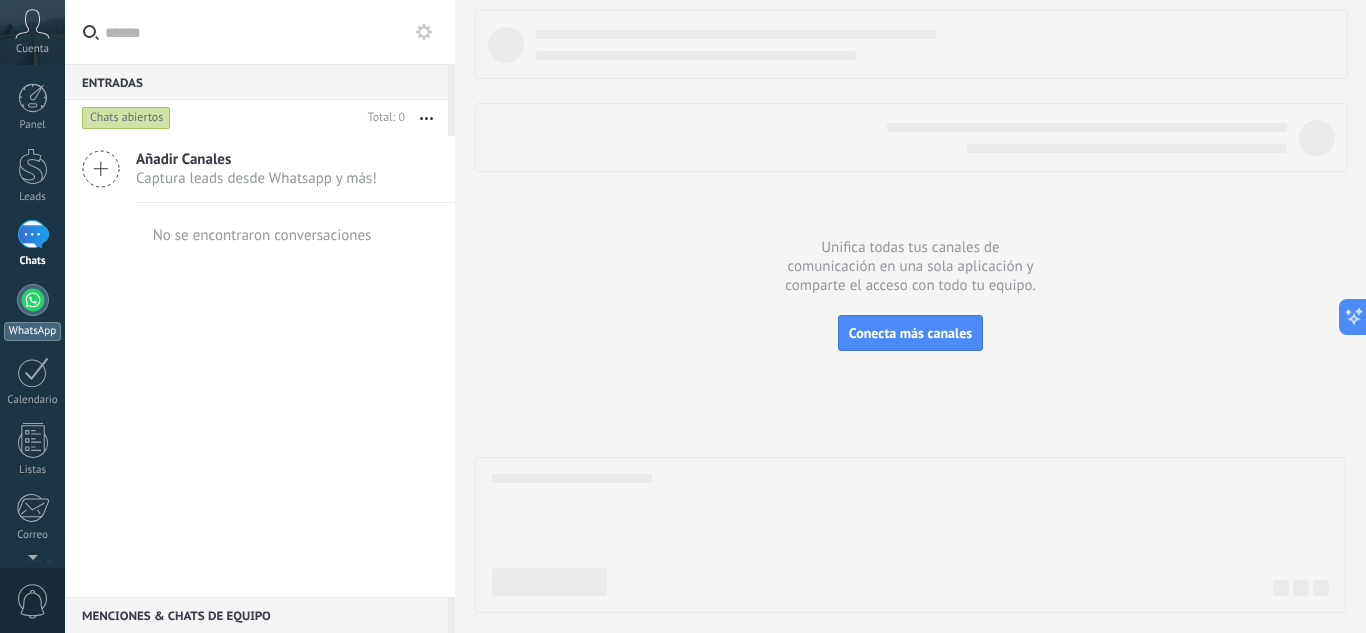 click at bounding box center (33, 300) 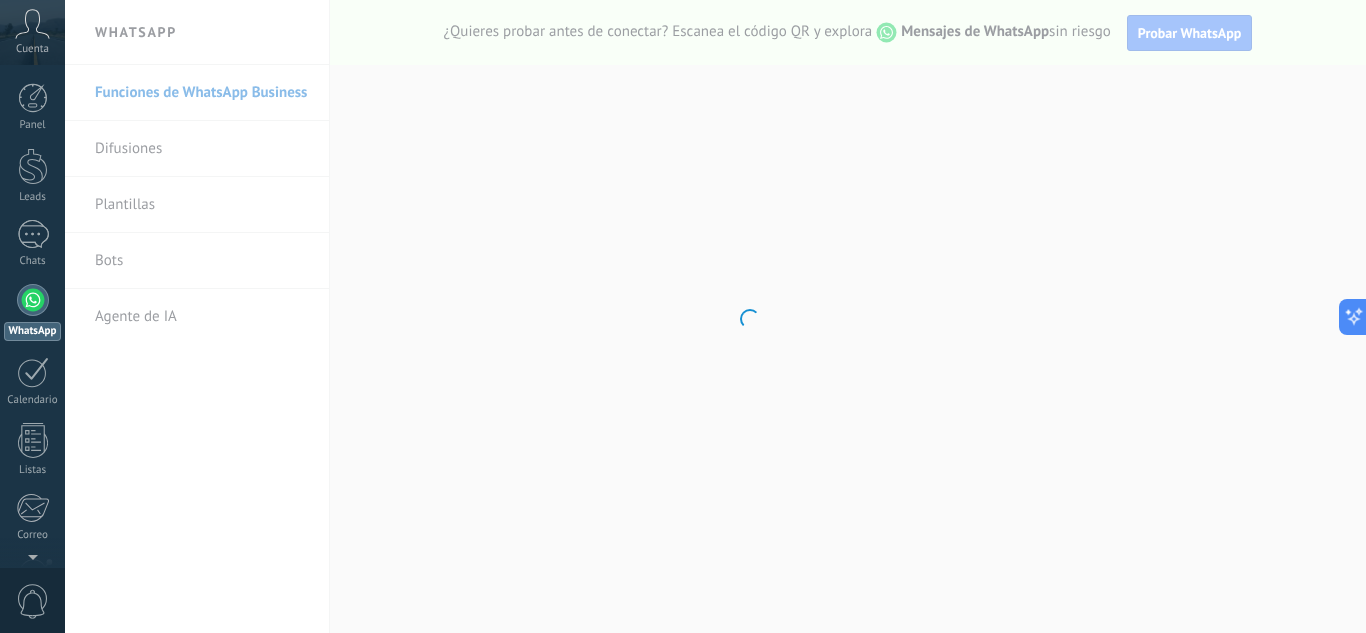 click on "Plantillas" at bounding box center [202, 205] 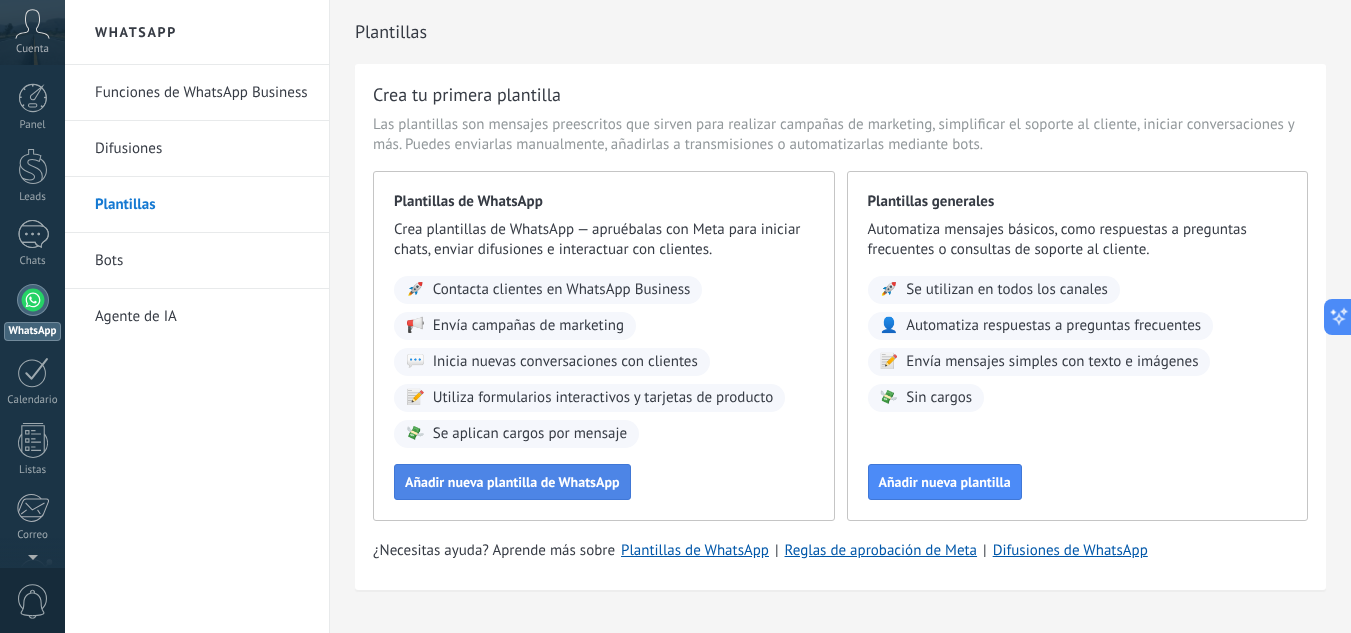 click on "Añadir nueva plantilla de WhatsApp" at bounding box center (512, 482) 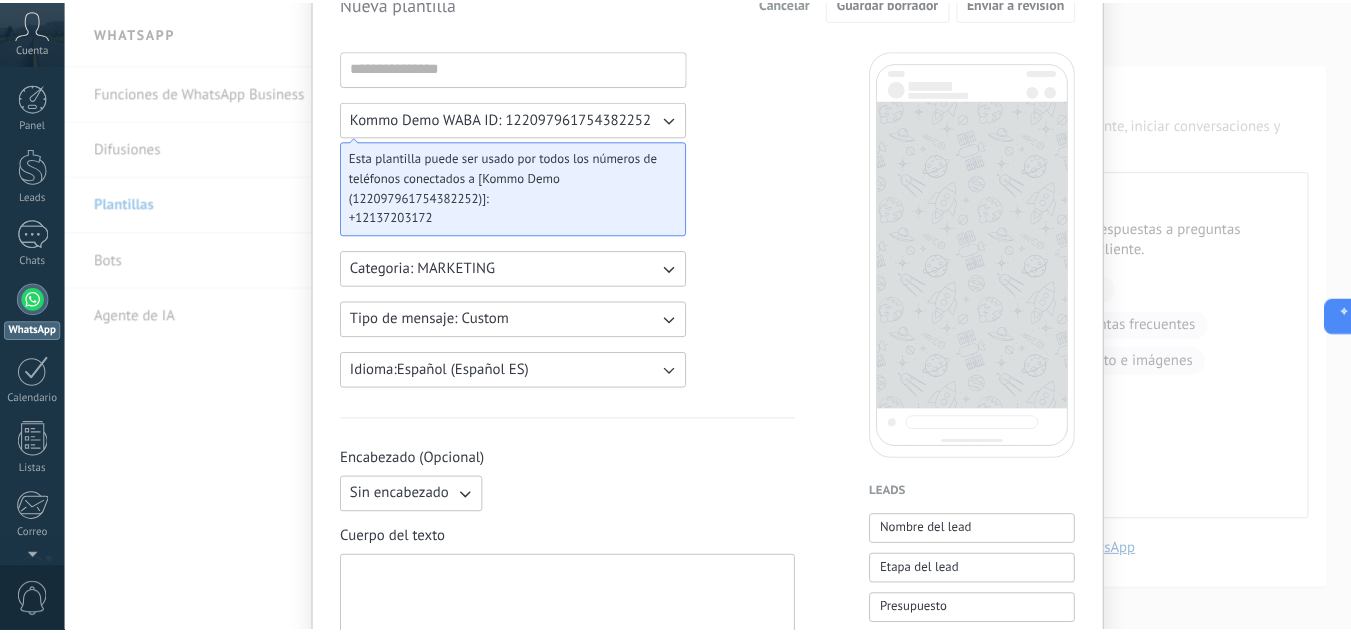 scroll, scrollTop: 0, scrollLeft: 0, axis: both 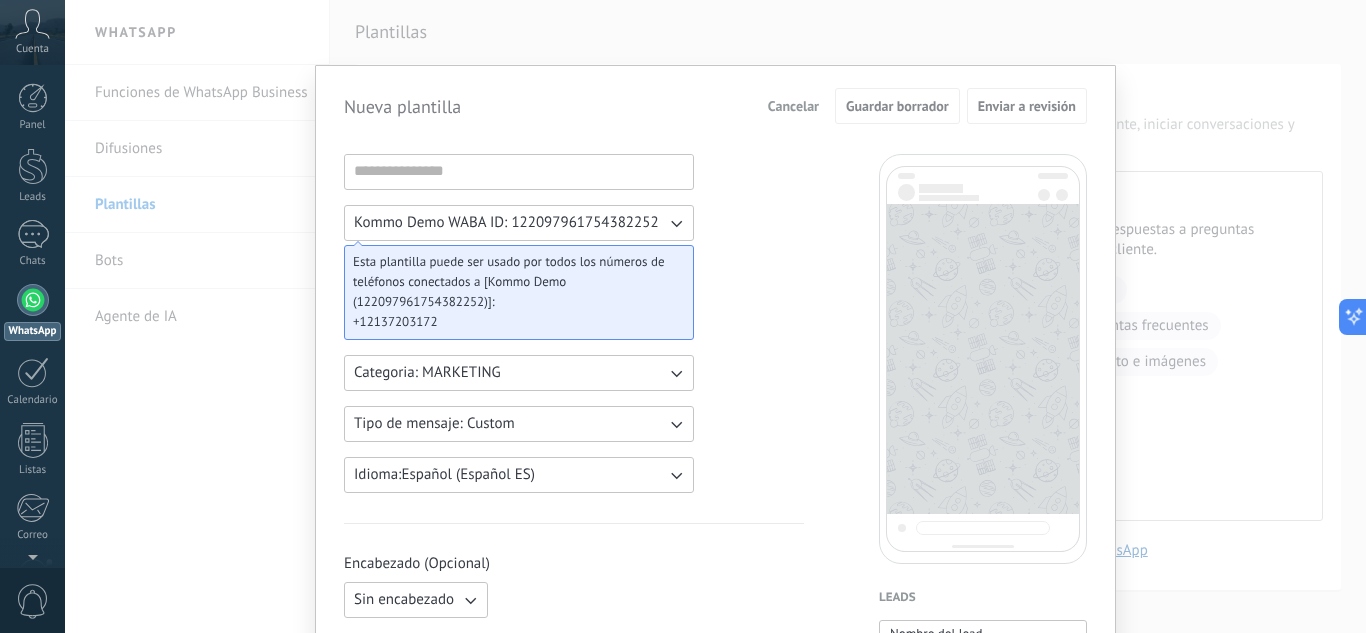 click on "Cancelar" at bounding box center [793, 106] 